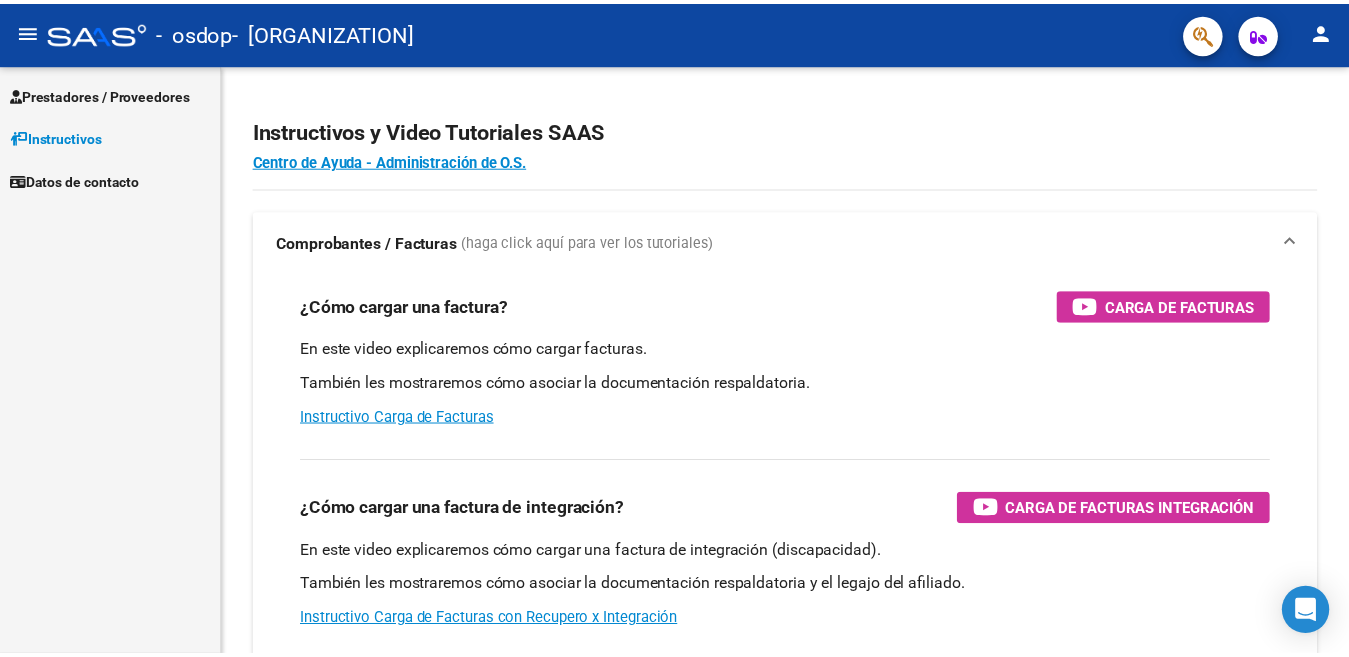 scroll, scrollTop: 0, scrollLeft: 0, axis: both 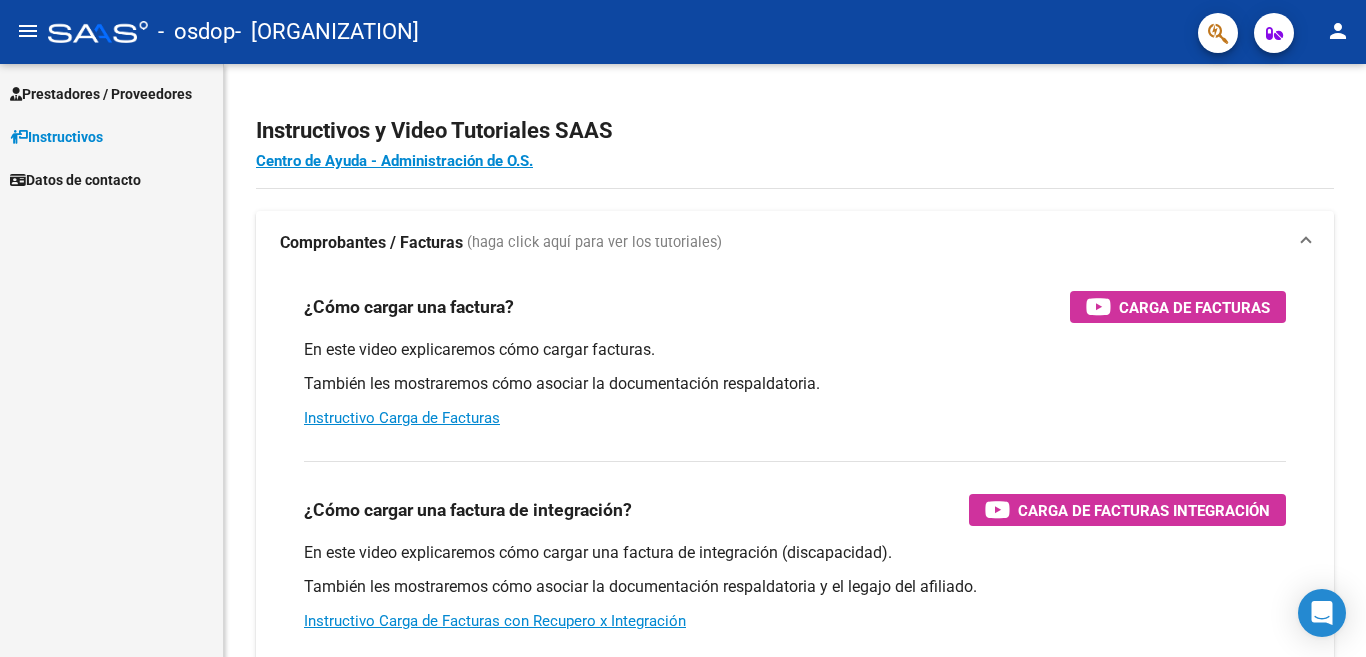 click on "Prestadores / Proveedores" at bounding box center (101, 94) 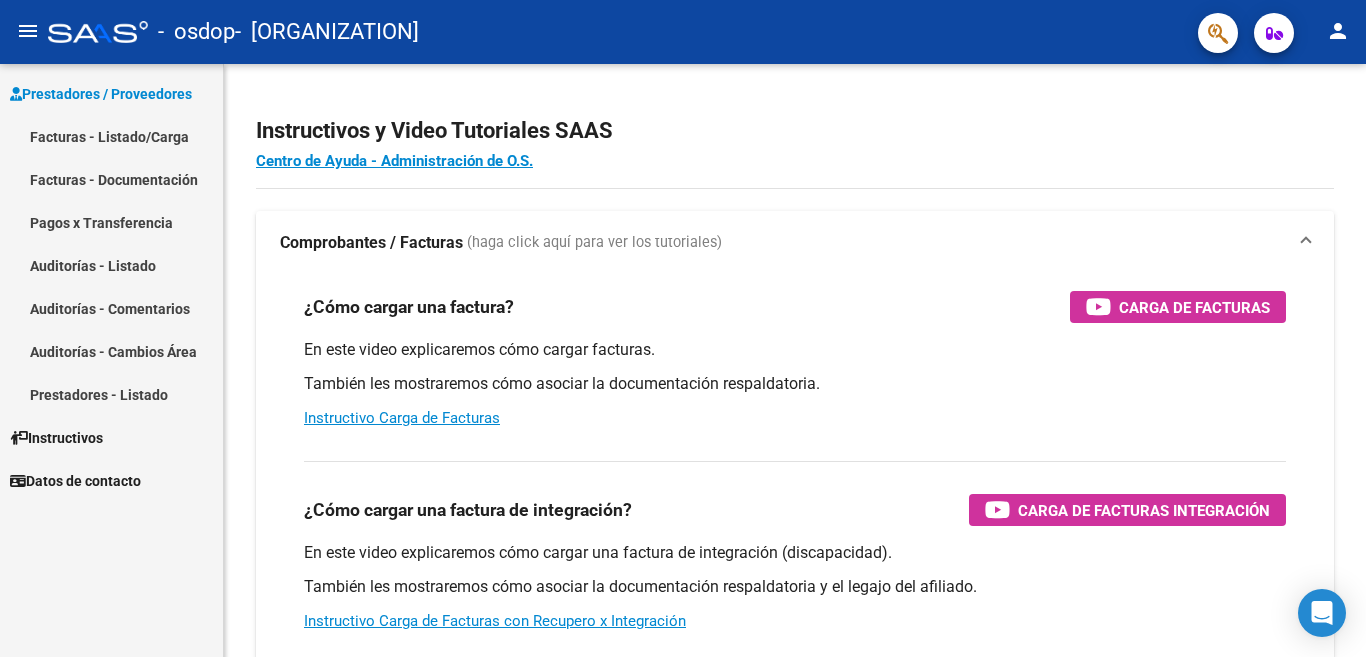 click on "Facturas - Listado/Carga" at bounding box center (111, 136) 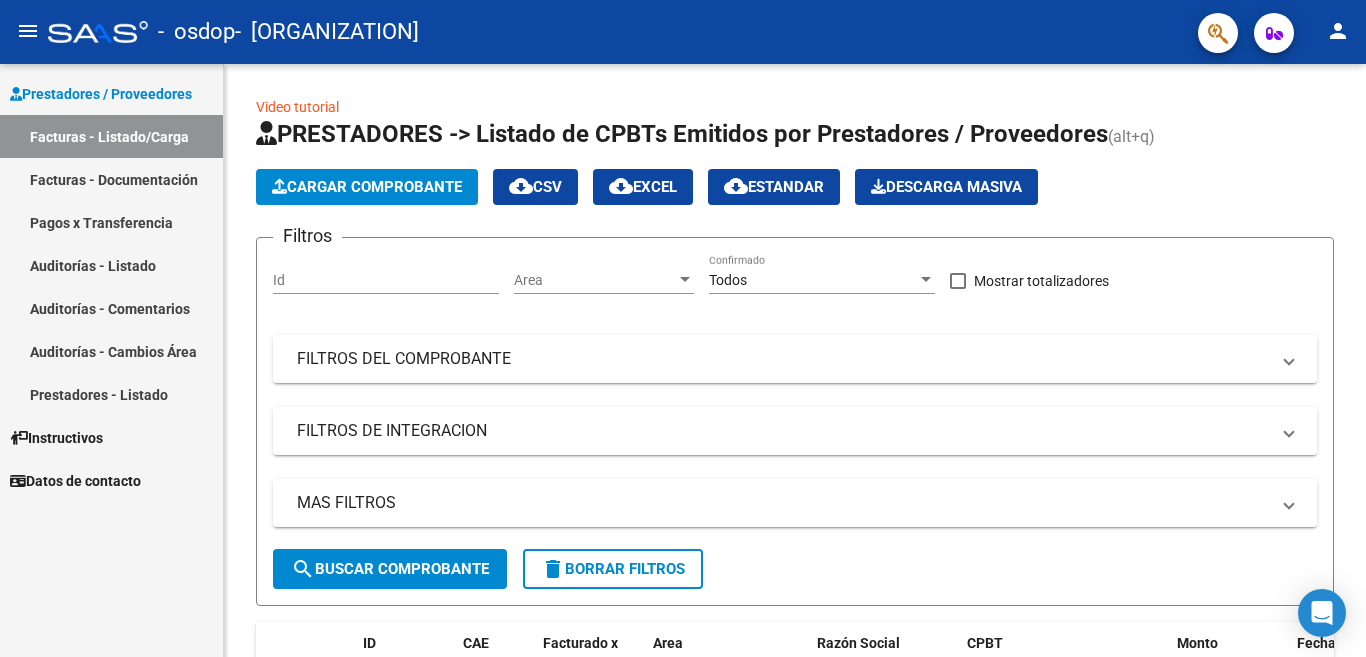 drag, startPoint x: 253, startPoint y: 30, endPoint x: 621, endPoint y: 22, distance: 368.08694 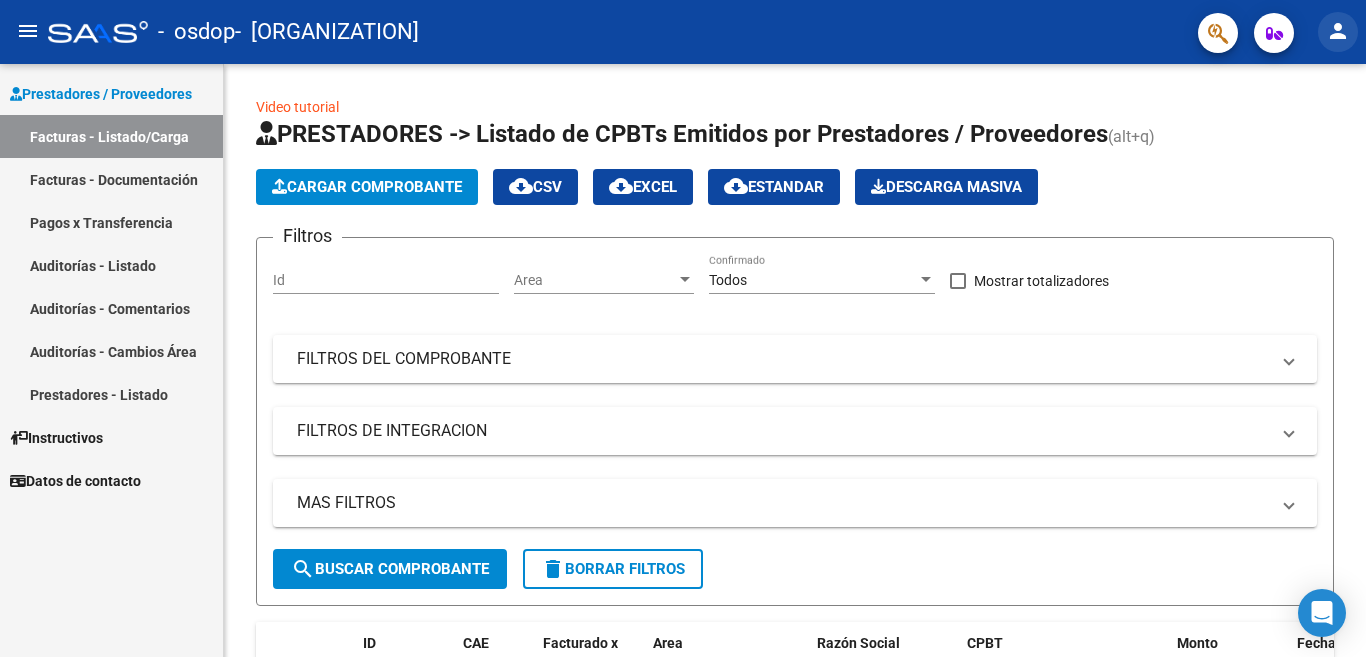 click on "person" 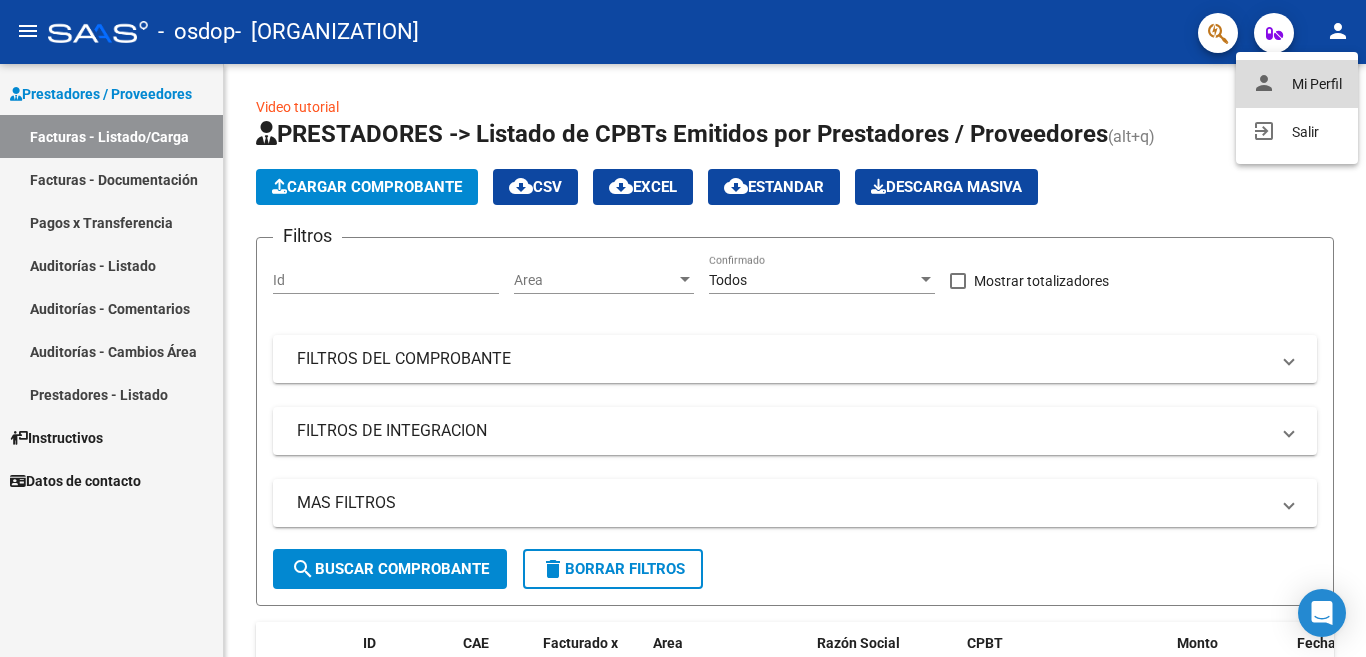click on "person  Mi Perfil" at bounding box center [1297, 84] 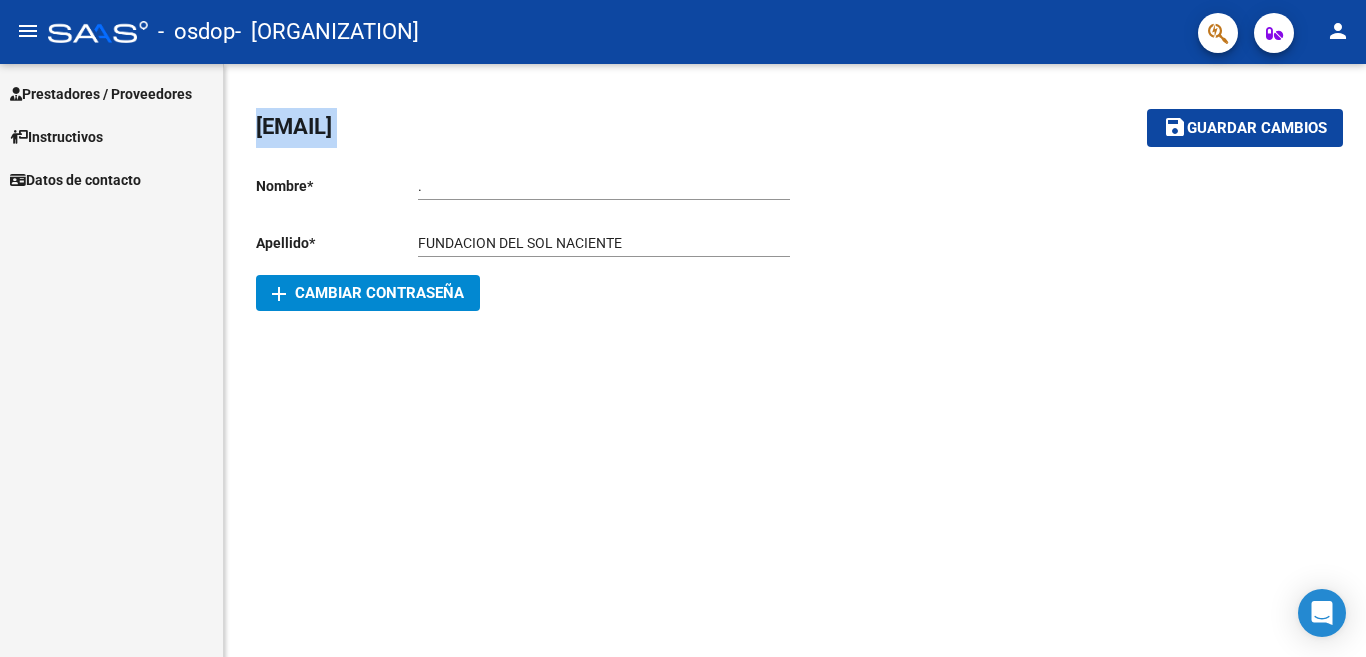 drag, startPoint x: 283, startPoint y: 135, endPoint x: 701, endPoint y: 118, distance: 418.34555 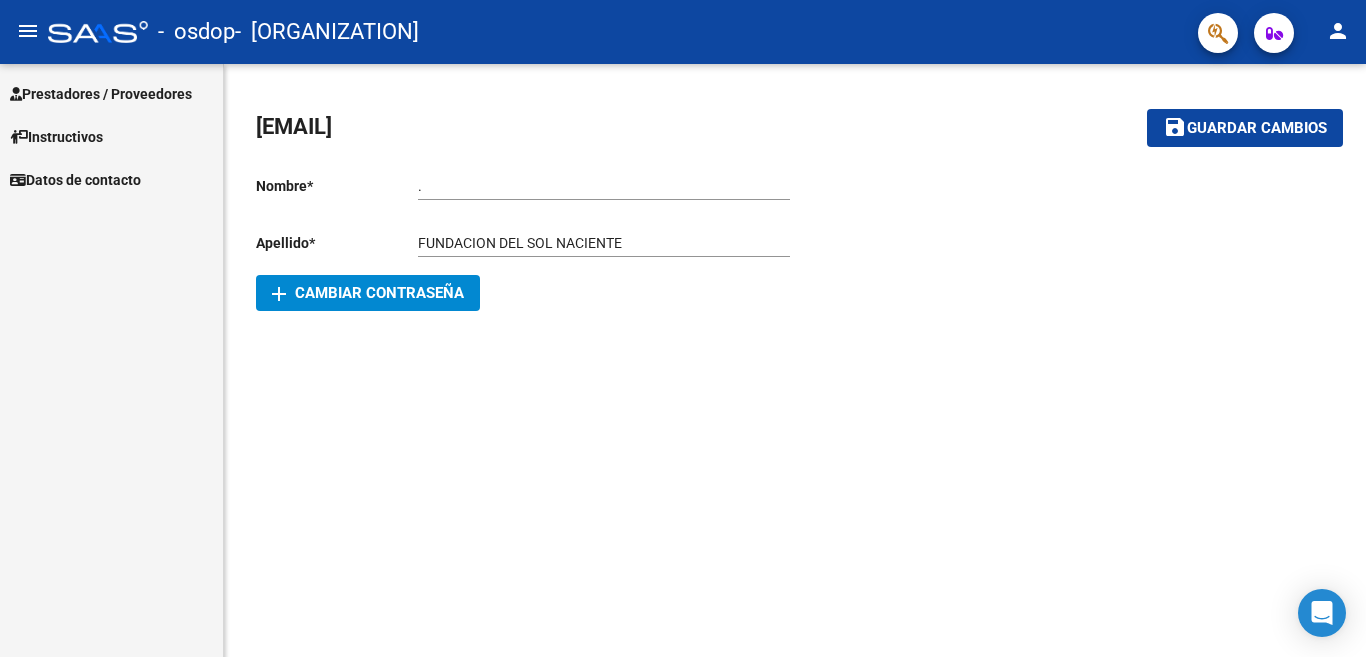 click on "Datos de contacto" at bounding box center [75, 180] 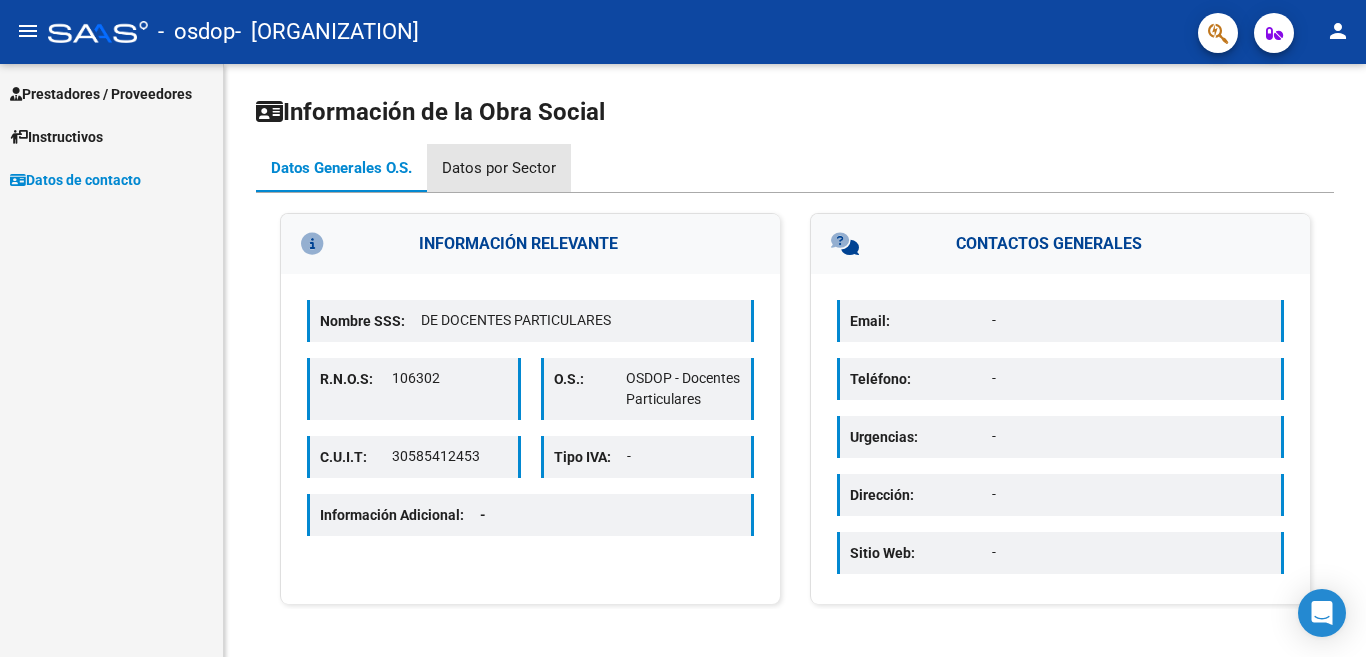 click on "Datos por Sector" at bounding box center (499, 168) 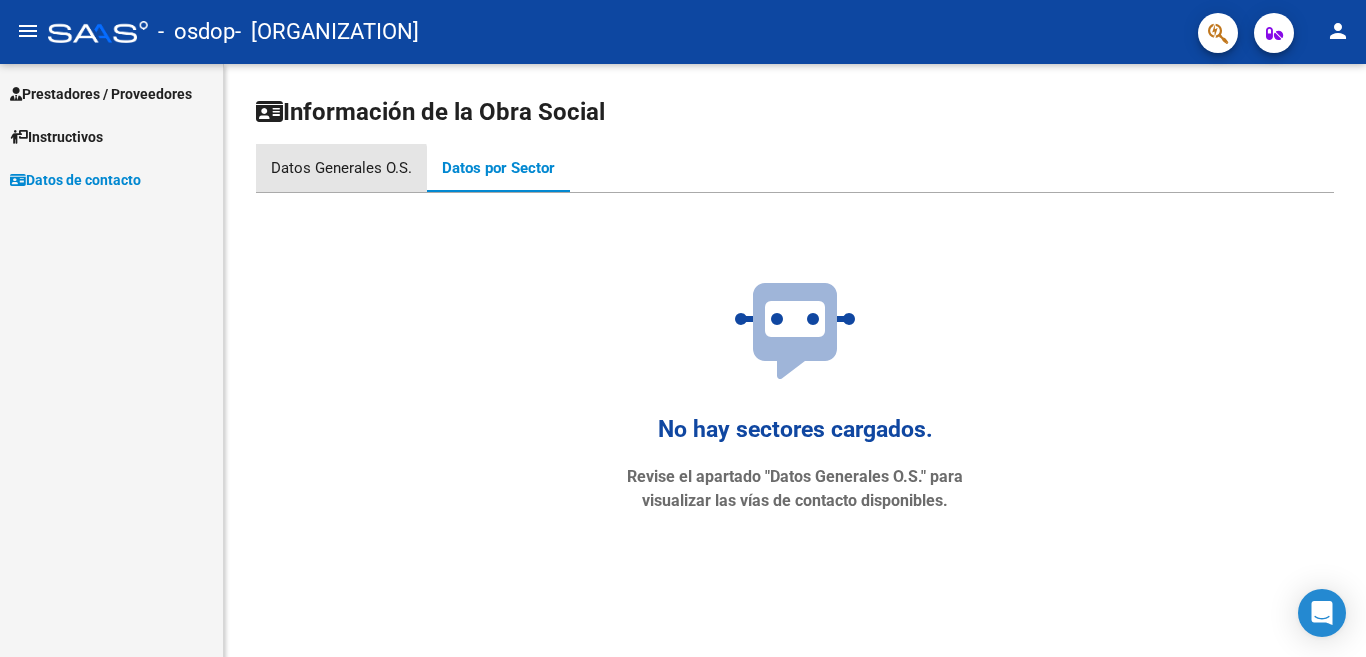 click on "Datos Generales O.S." at bounding box center (341, 168) 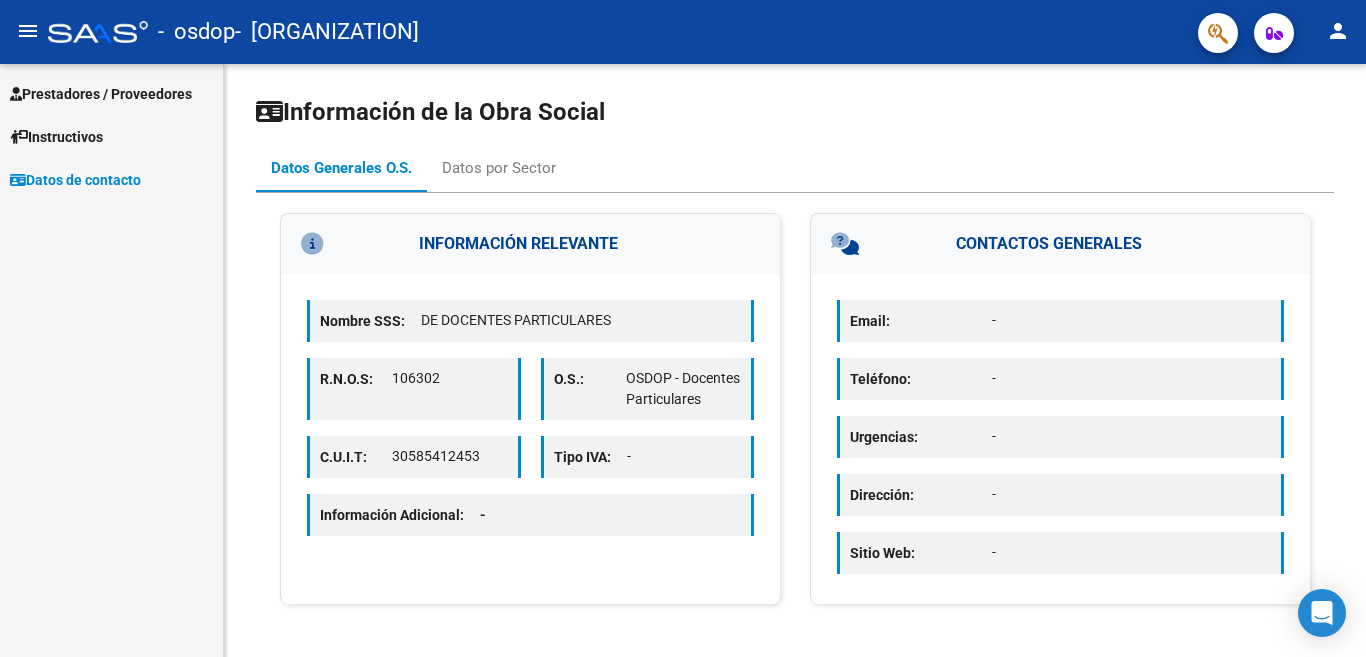 click on "Prestadores / Proveedores" at bounding box center [111, 93] 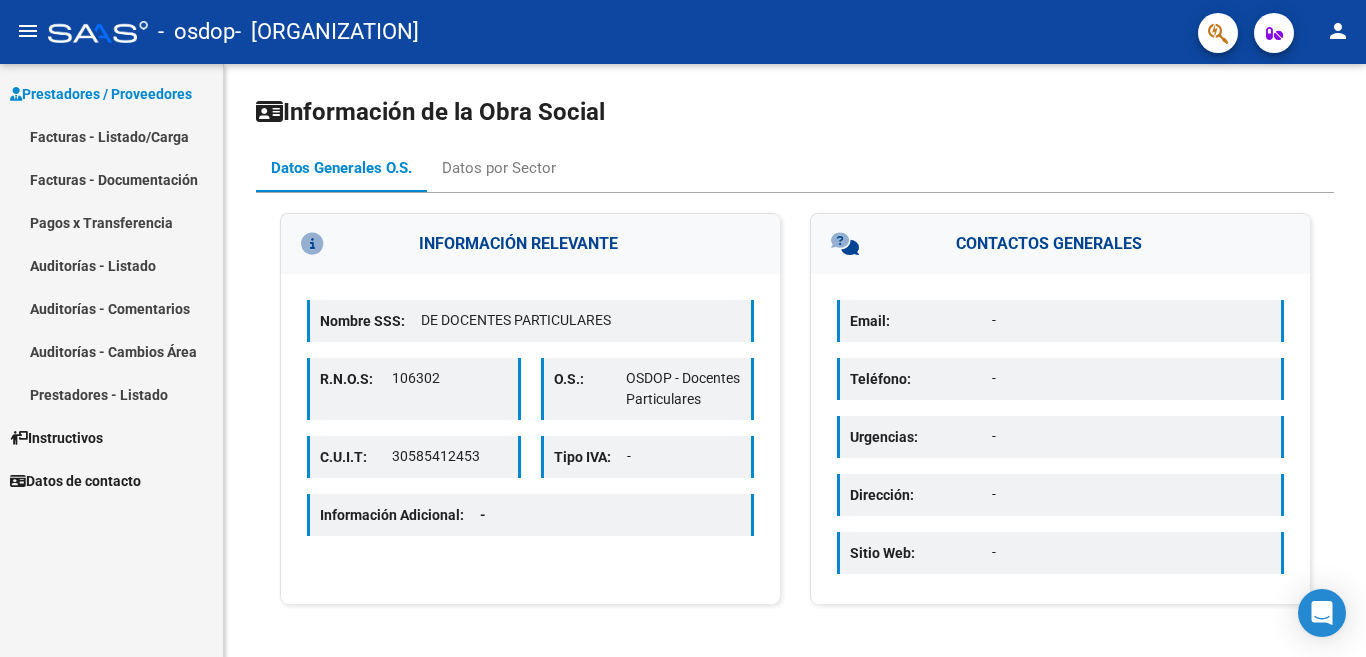 click on "person" 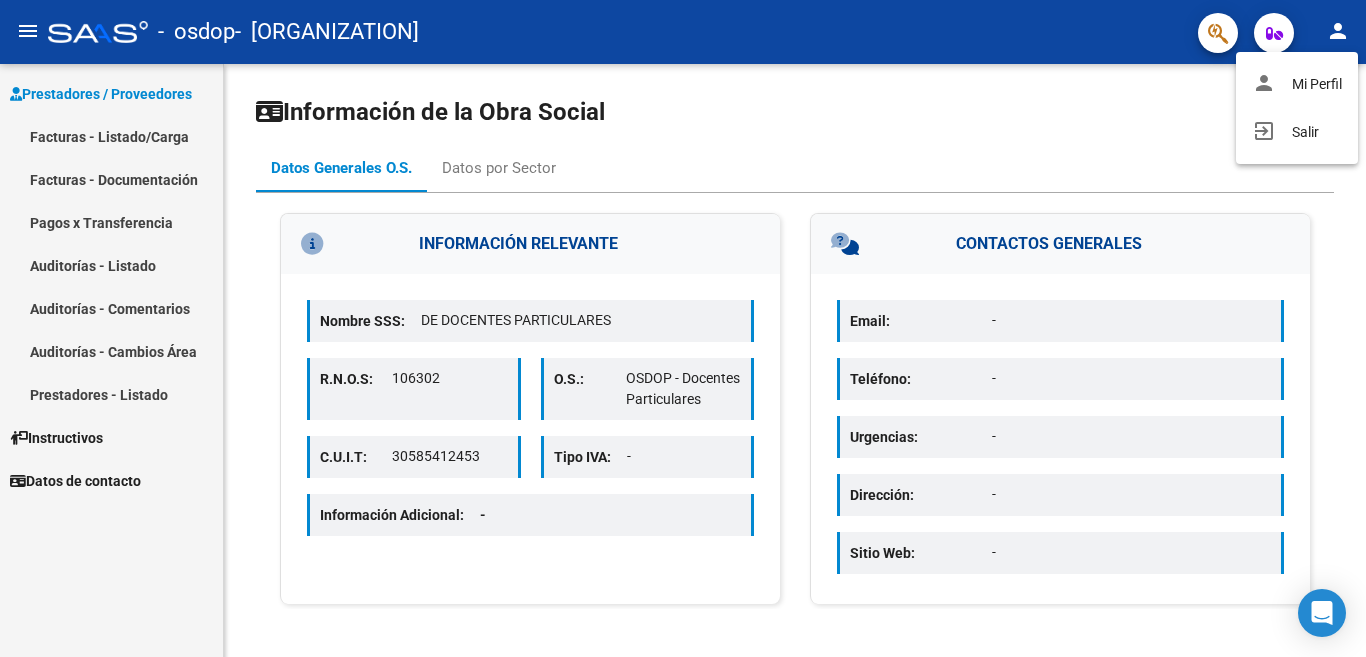 click at bounding box center (683, 328) 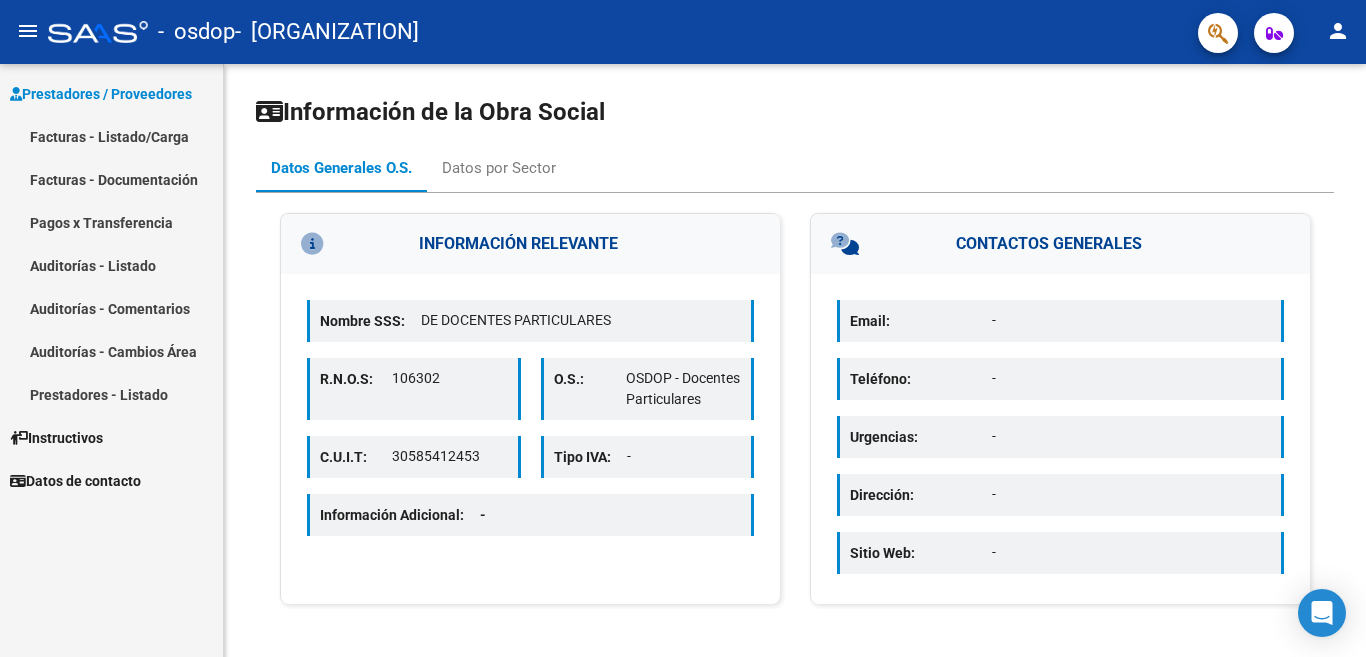 click on "menu -   osdop   -  [ORGANIZATION] [NAME]" 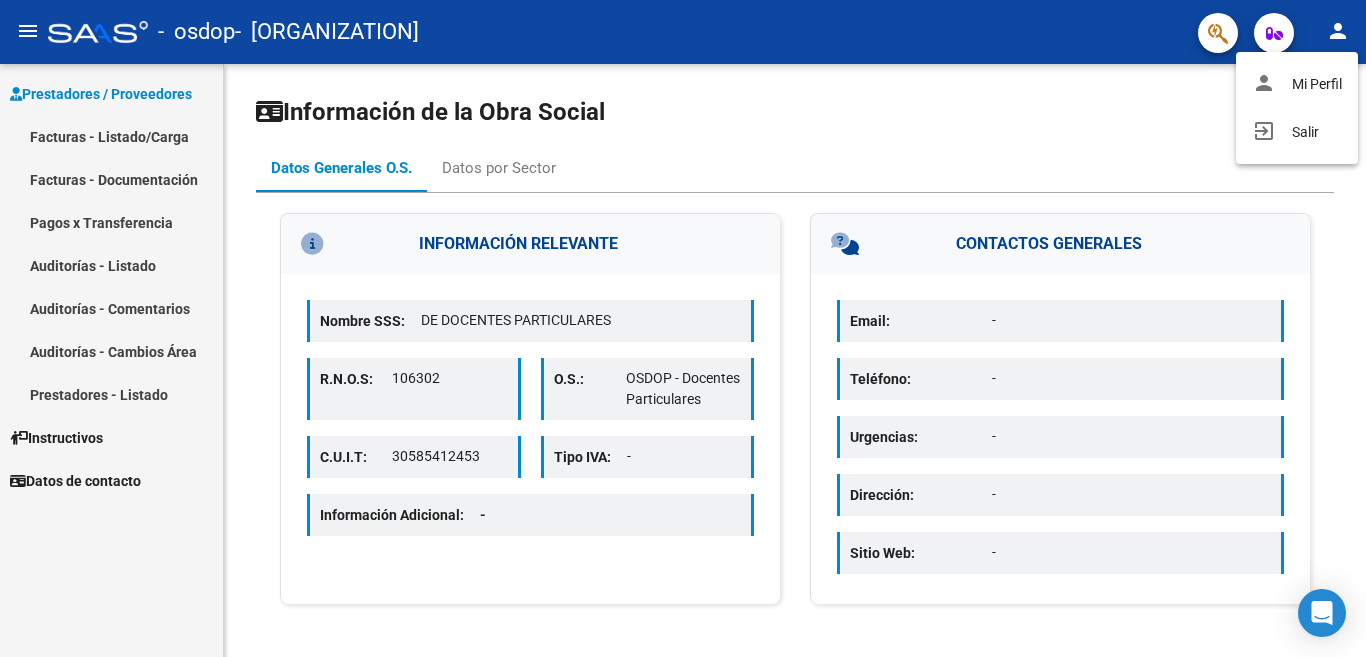 click on "exit_to_app  Salir" at bounding box center (1297, 132) 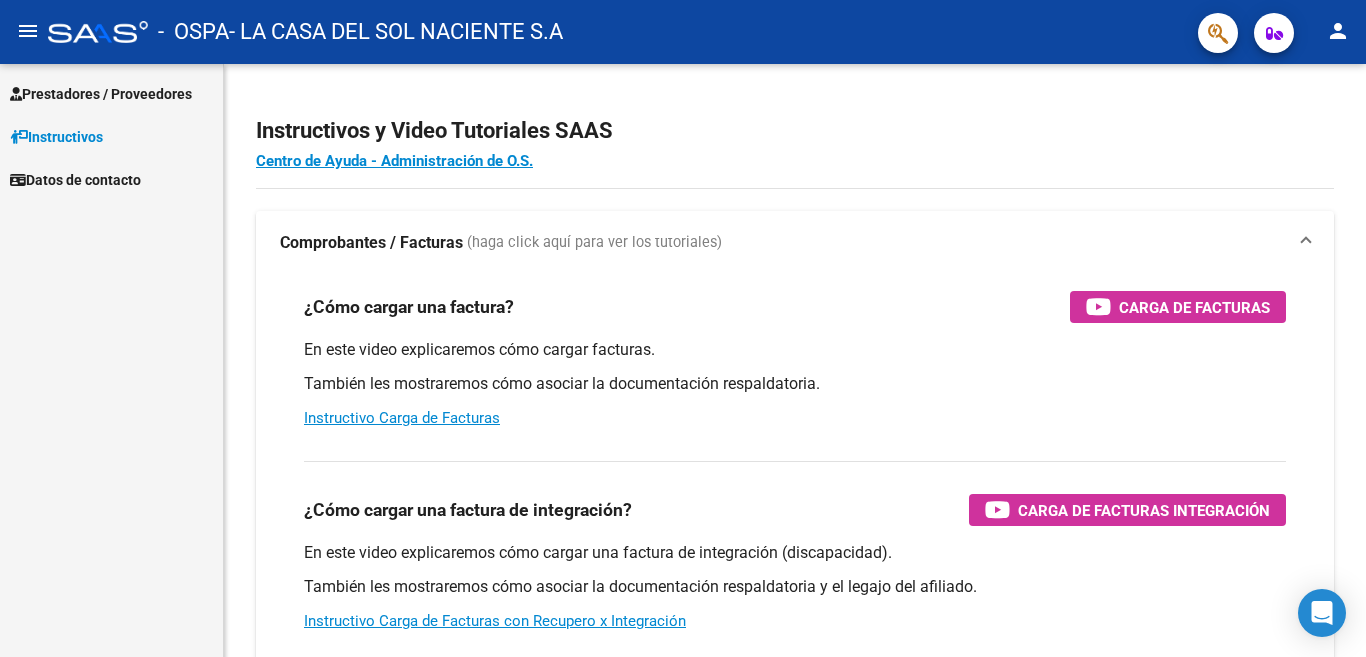 scroll, scrollTop: 0, scrollLeft: 0, axis: both 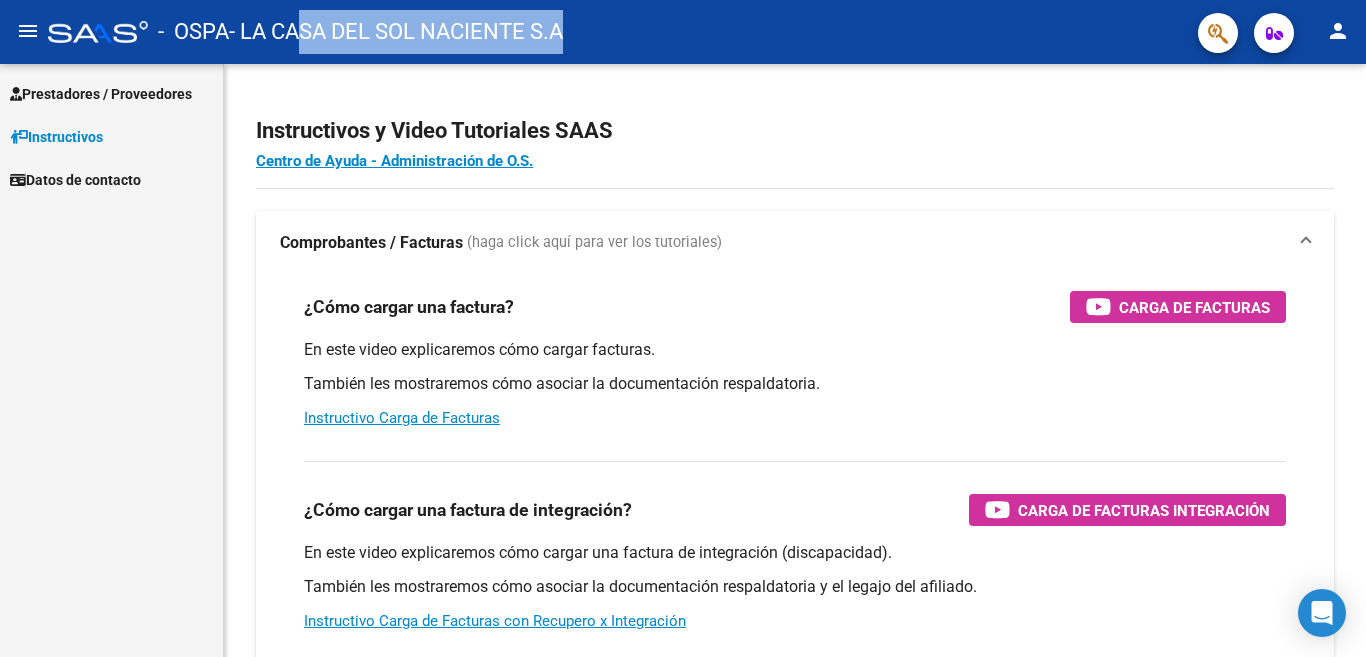 drag, startPoint x: 477, startPoint y: -11, endPoint x: 601, endPoint y: -5, distance: 124.14507 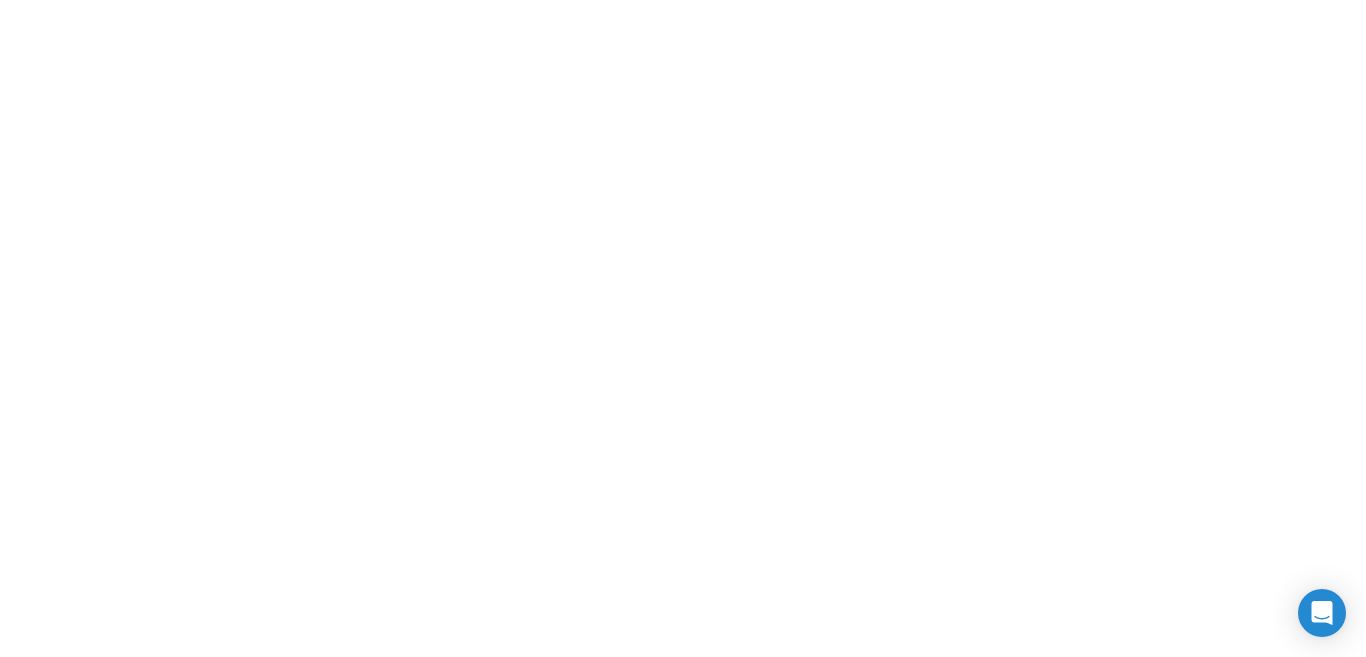 scroll, scrollTop: 0, scrollLeft: 0, axis: both 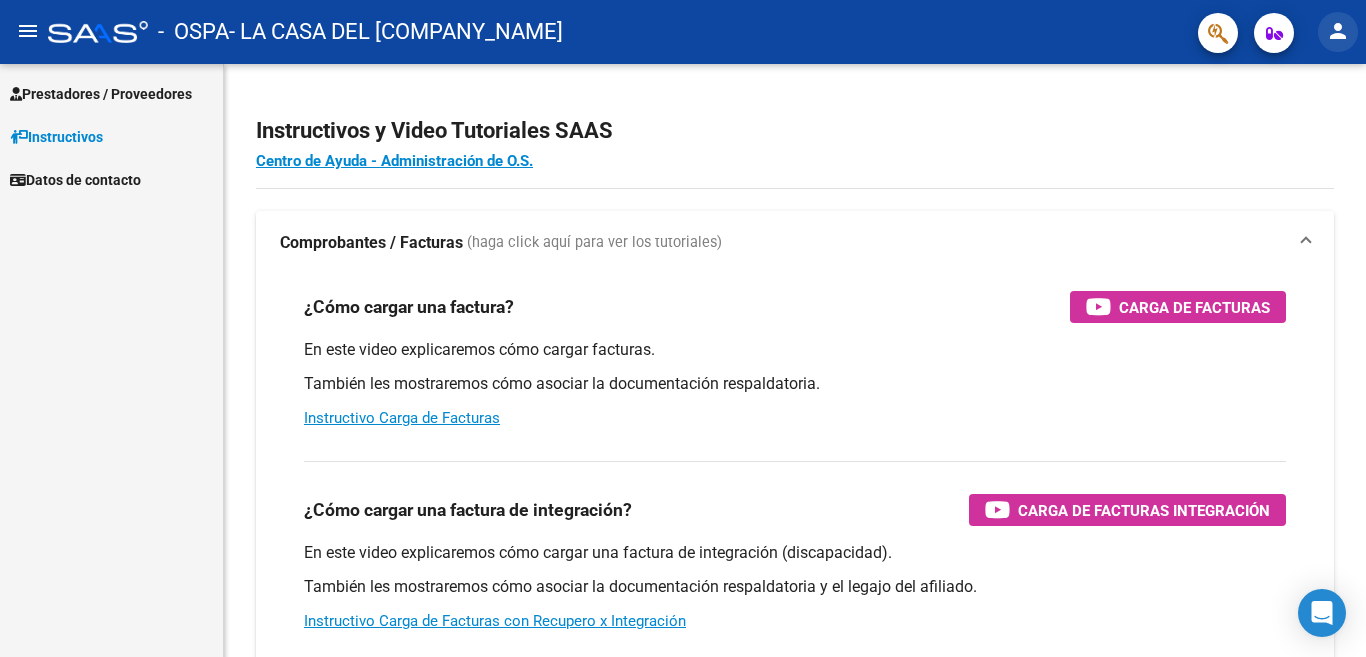 click on "person" 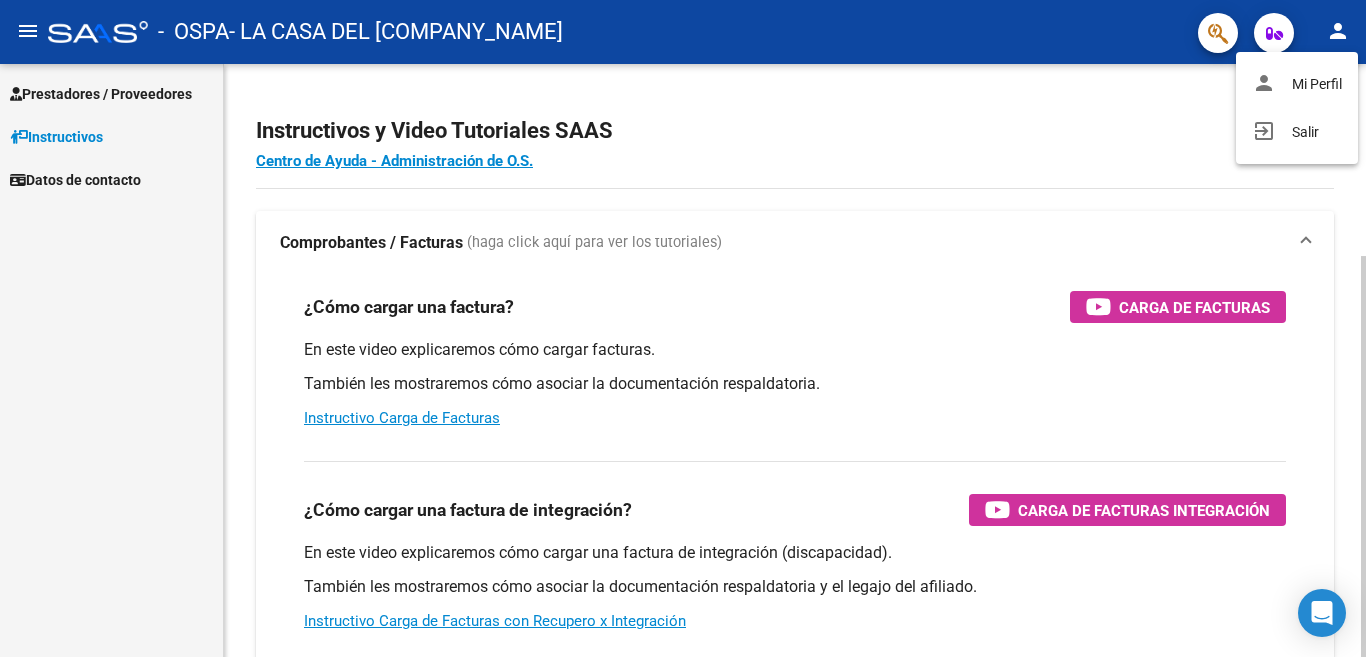 click on "person  Mi Perfil" at bounding box center [1297, 84] 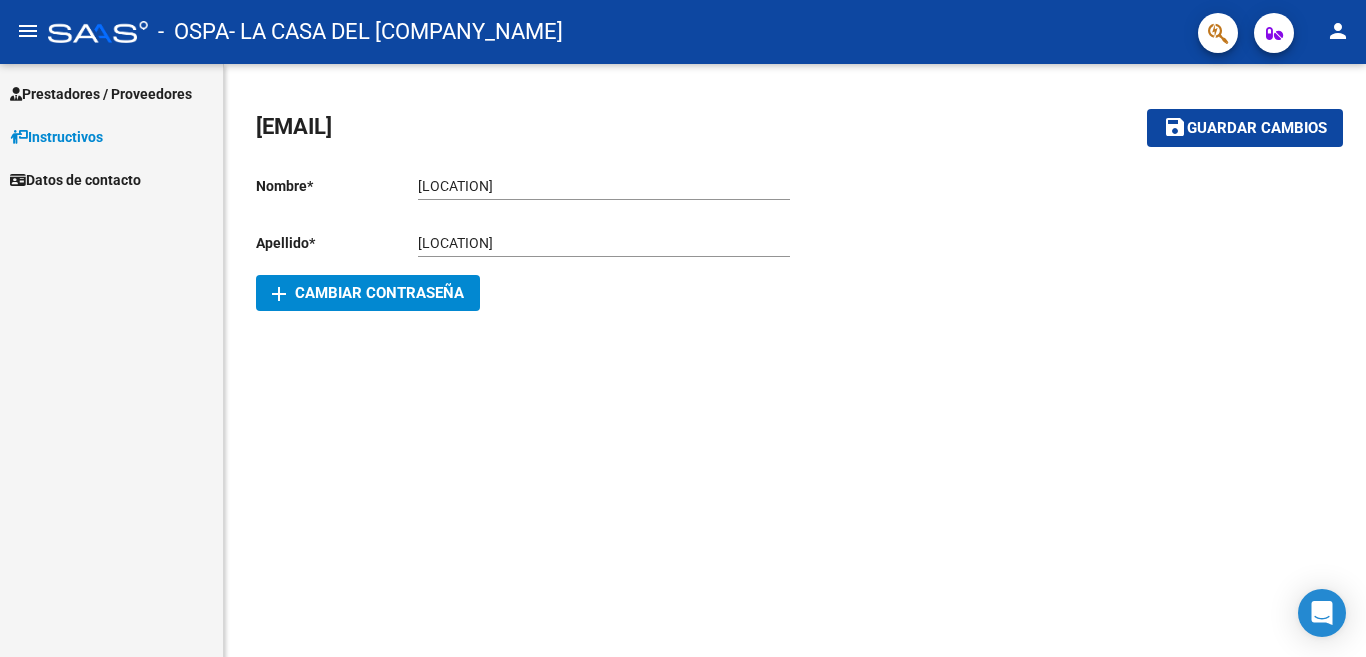 click on "Datos de contacto" at bounding box center [75, 180] 